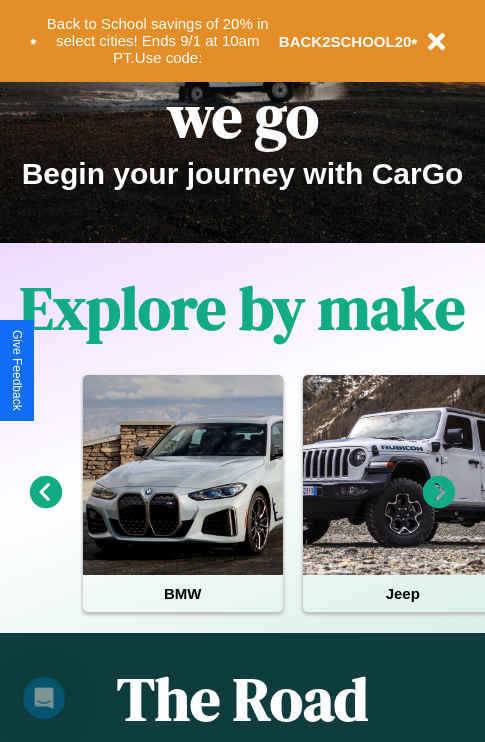 scroll, scrollTop: 0, scrollLeft: 0, axis: both 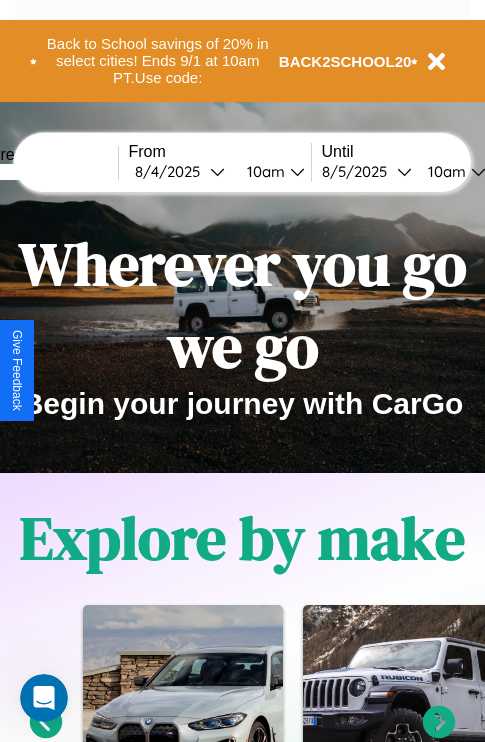 click at bounding box center (43, 172) 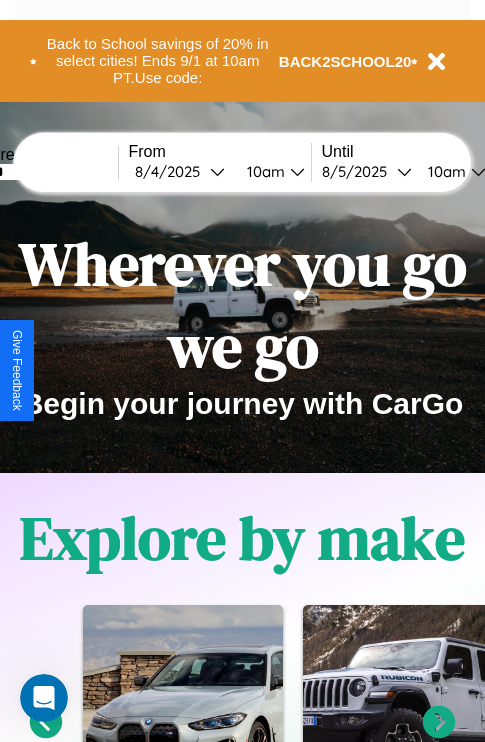 type on "******" 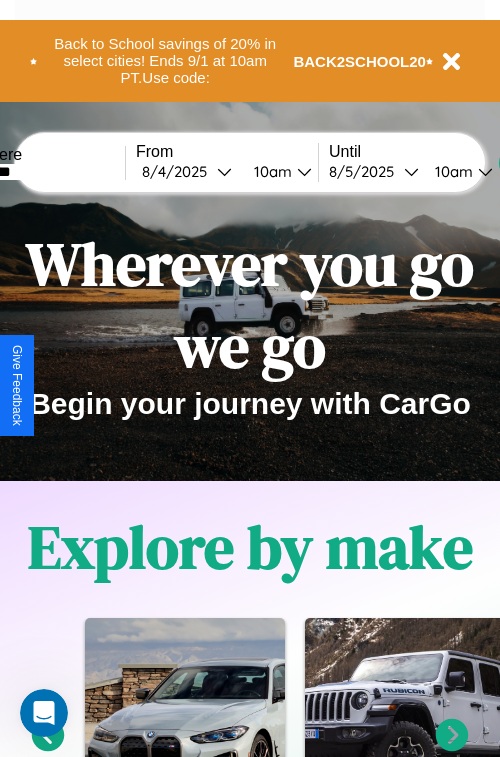 select on "*" 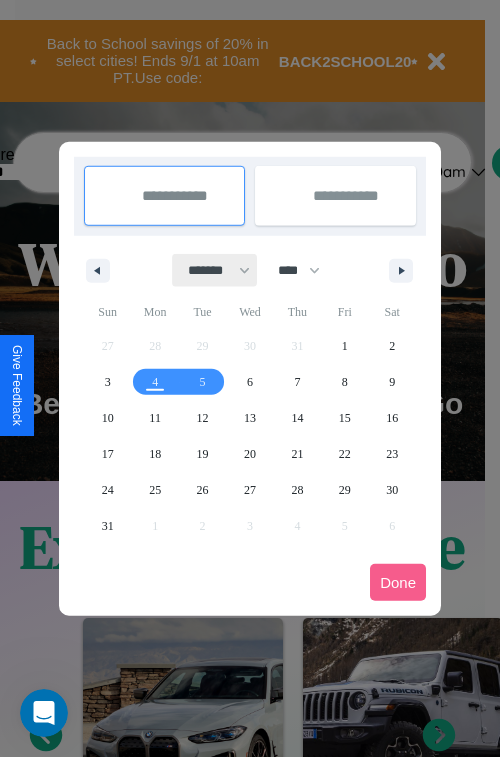 click on "******* ******** ***** ***** *** **** **** ****** ********* ******* ******** ********" at bounding box center [215, 270] 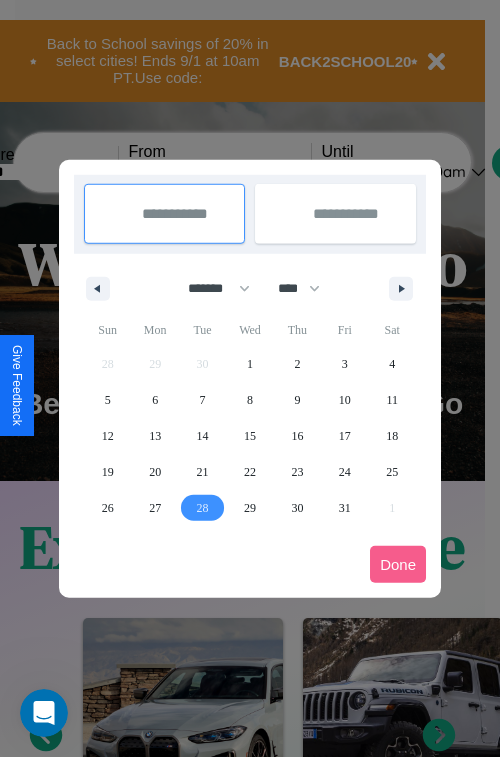 click on "28" at bounding box center (203, 508) 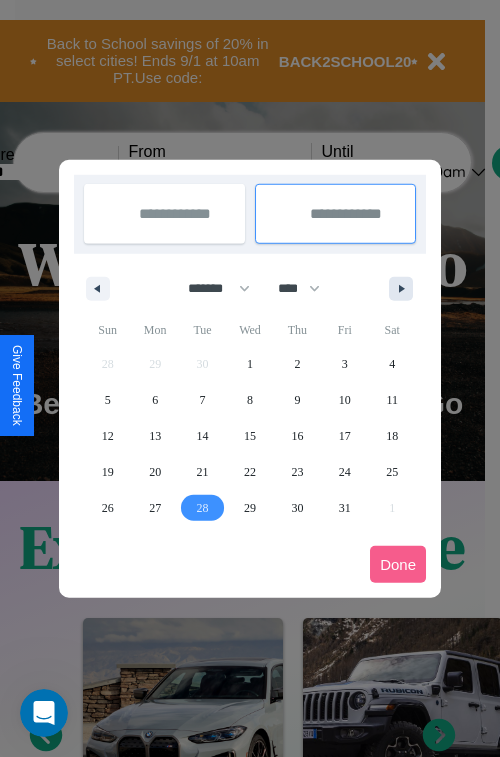 click at bounding box center [405, 289] 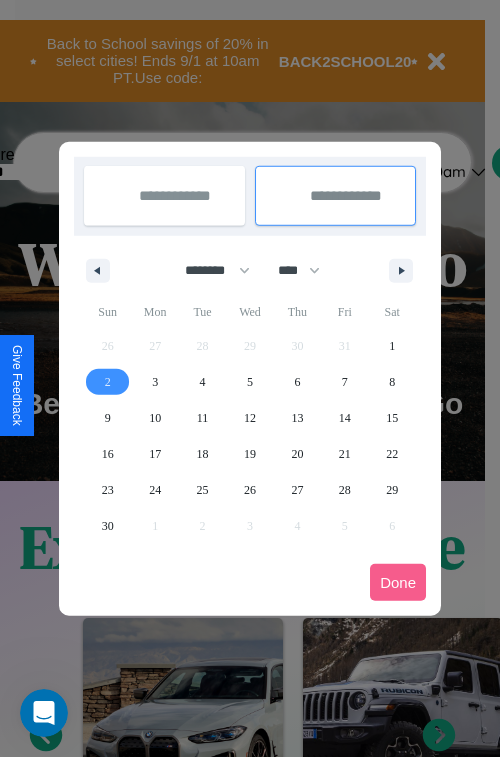 click on "2" at bounding box center (108, 382) 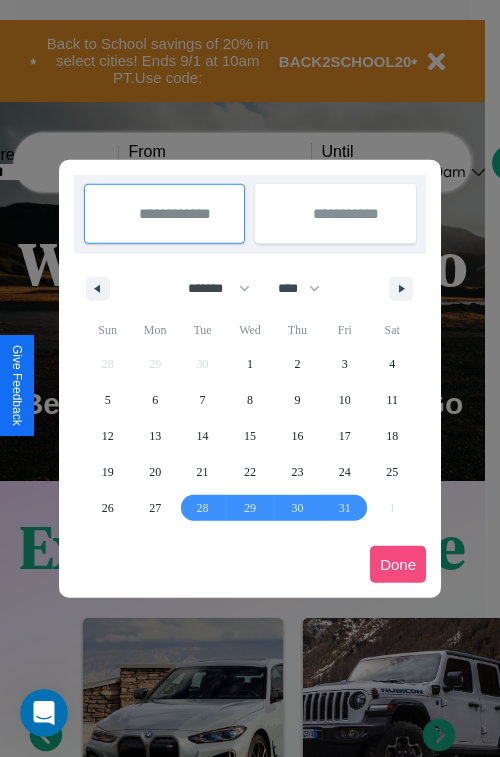 click on "Done" at bounding box center (398, 564) 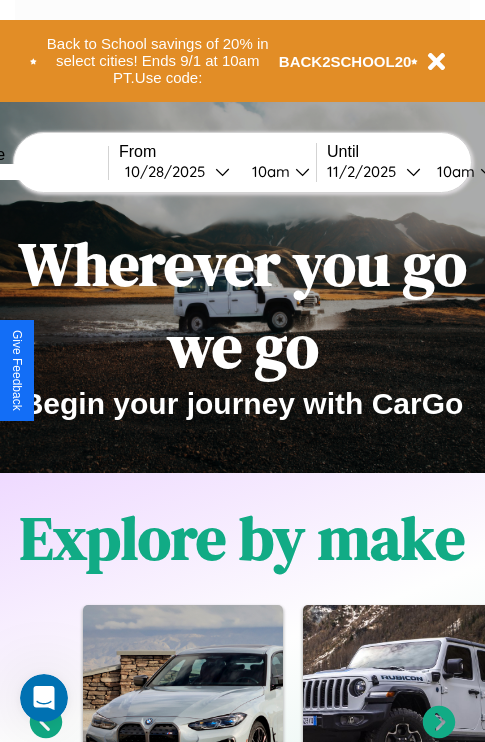 scroll, scrollTop: 0, scrollLeft: 77, axis: horizontal 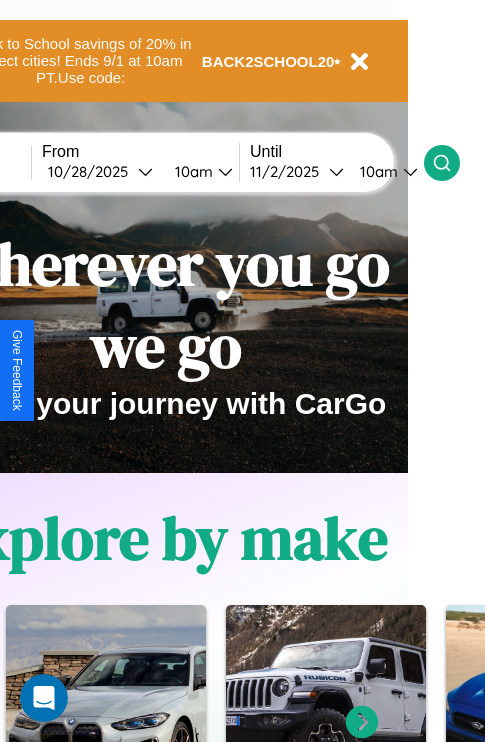 click 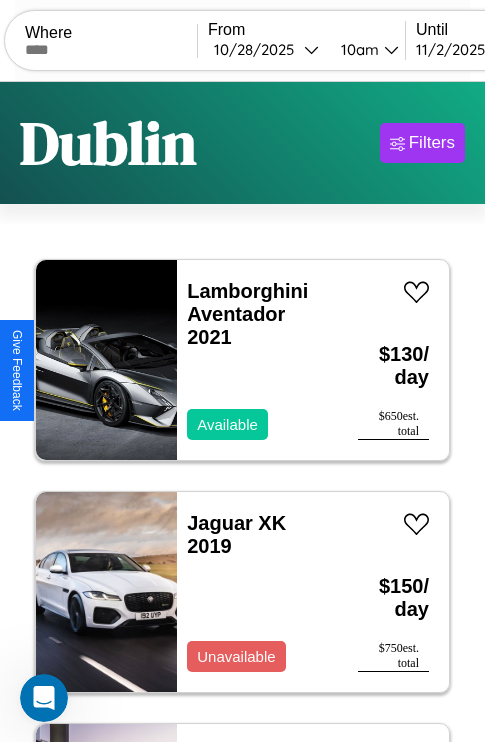 scroll, scrollTop: 94, scrollLeft: 0, axis: vertical 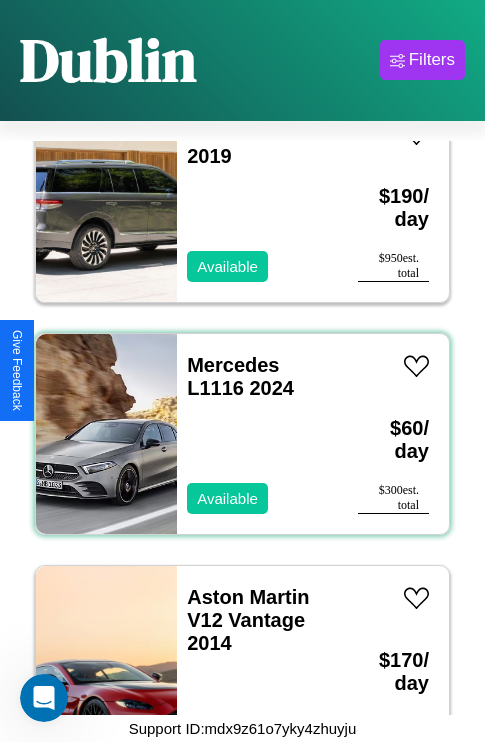 click on "Mercedes   L1116   2024 Available" at bounding box center (257, 434) 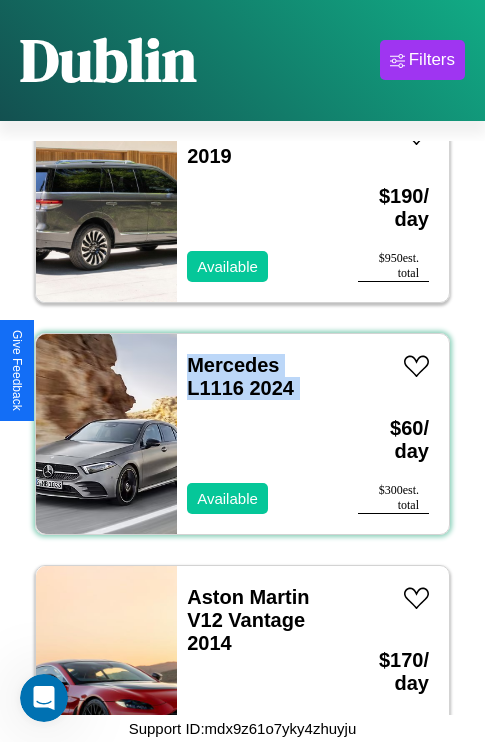 click on "Mercedes   L1116   2024 Available" at bounding box center [257, 434] 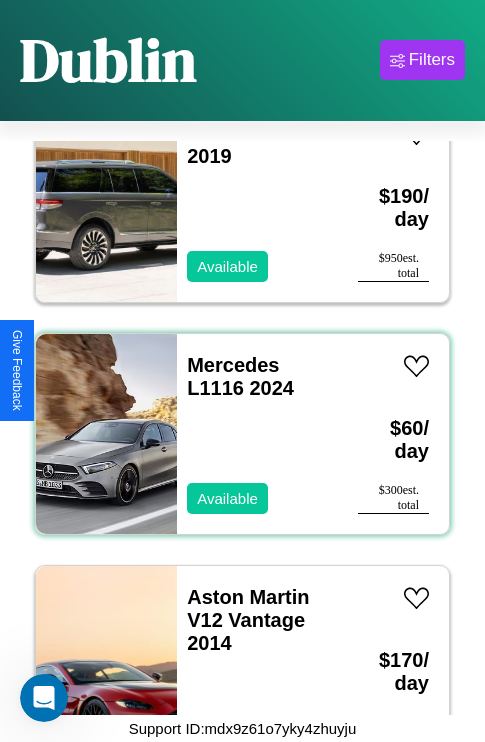 click on "Mercedes   L1116   2024 Available" at bounding box center (257, 434) 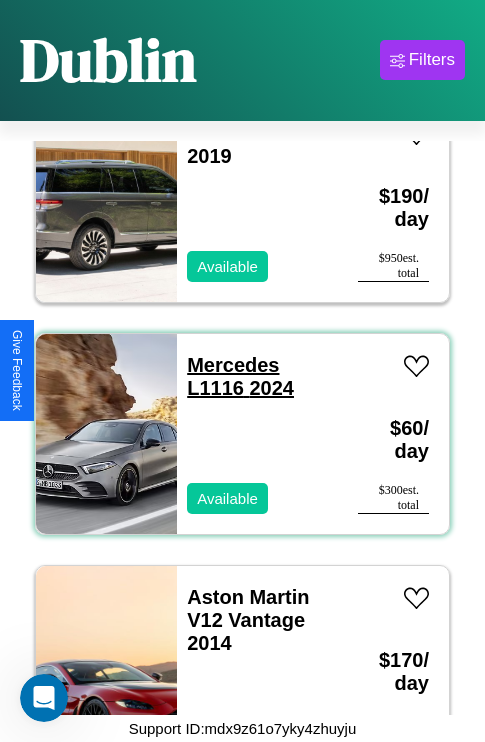 click on "Mercedes   L1116   2024" at bounding box center [240, 376] 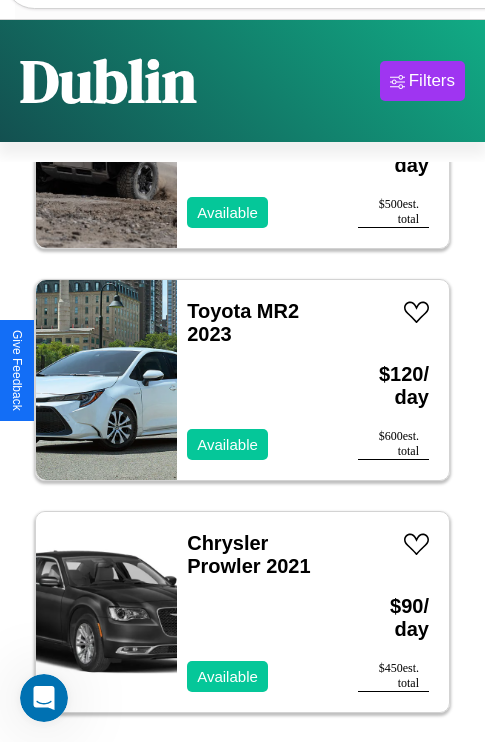 scroll, scrollTop: 16, scrollLeft: 0, axis: vertical 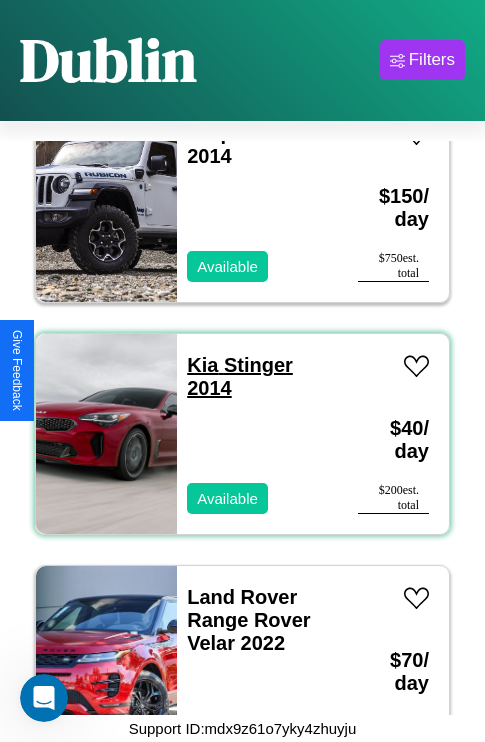 click on "Kia   Stinger   2014" at bounding box center [240, 376] 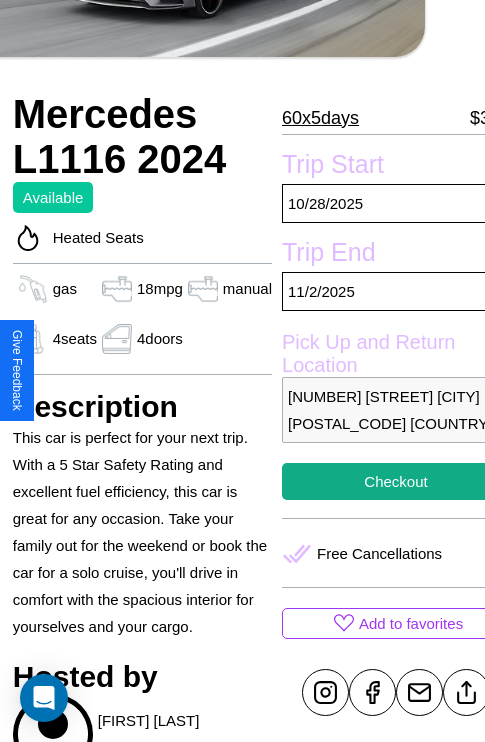 scroll, scrollTop: 336, scrollLeft: 68, axis: both 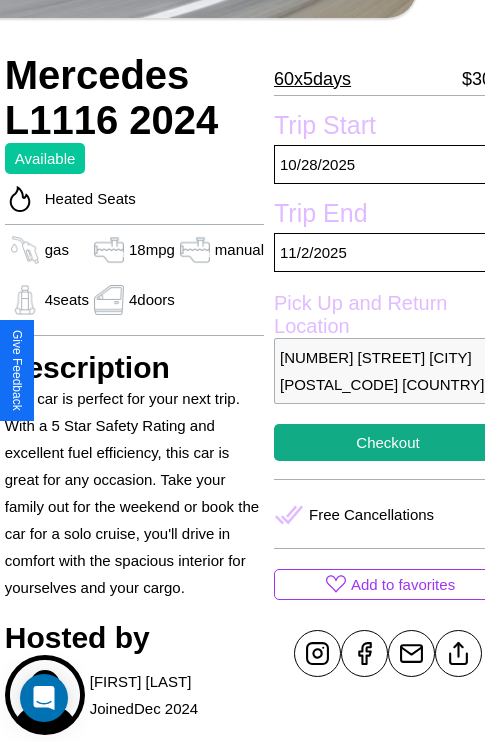 click on "[NUMBER] [STREET] [CITY] [POSTAL_CODE] [COUNTRY]" at bounding box center (388, 371) 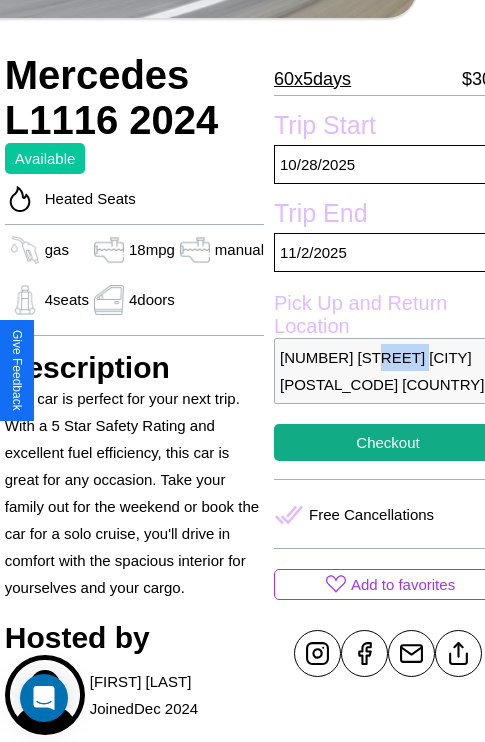 click on "7510 Fourth Street  Dublin  66024 Ireland" at bounding box center [388, 371] 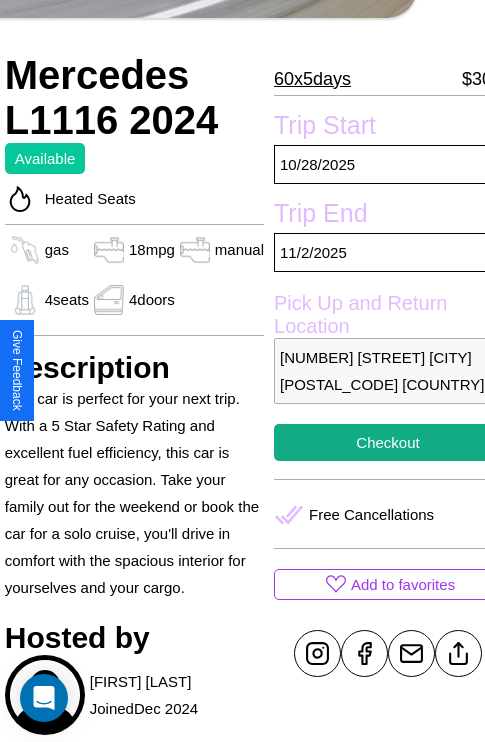 click on "7510 Fourth Street  Dublin  66024 Ireland" at bounding box center (388, 371) 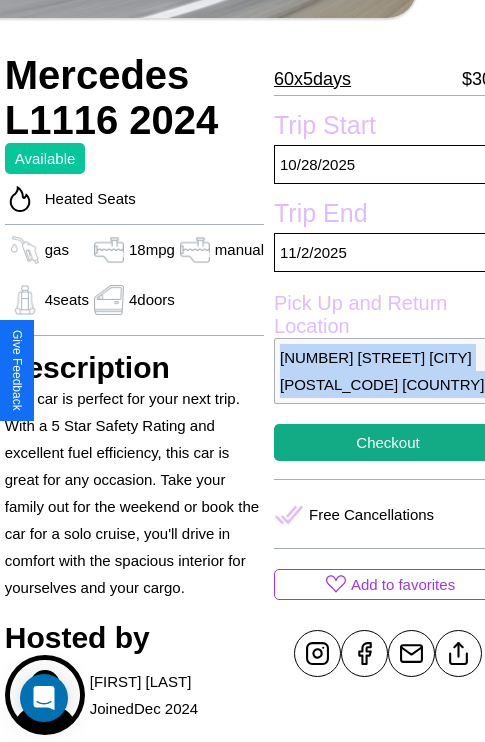 click on "7510 Fourth Street  Dublin  66024 Ireland" at bounding box center (388, 371) 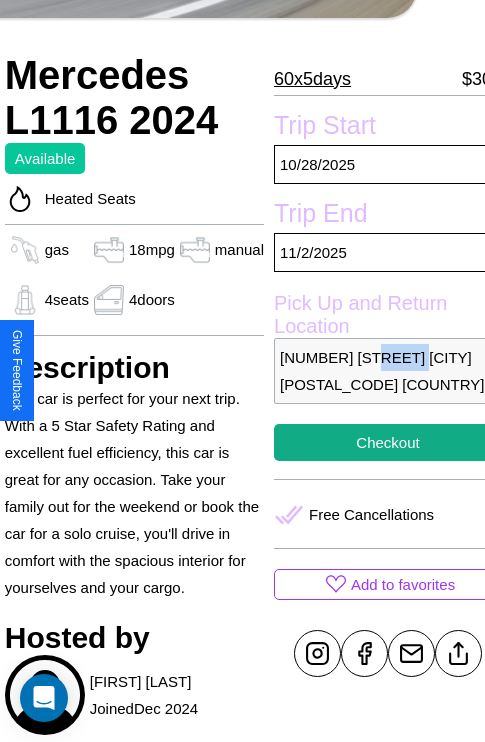 click on "7510 Fourth Street  Dublin  66024 Ireland" at bounding box center [388, 371] 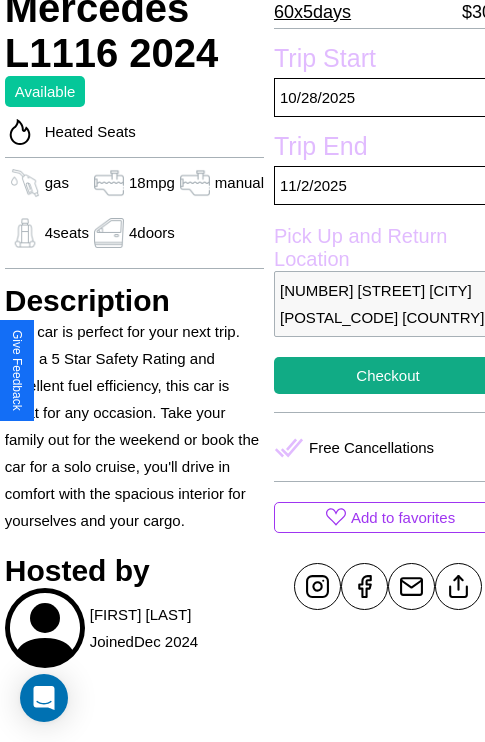 scroll, scrollTop: 407, scrollLeft: 68, axis: both 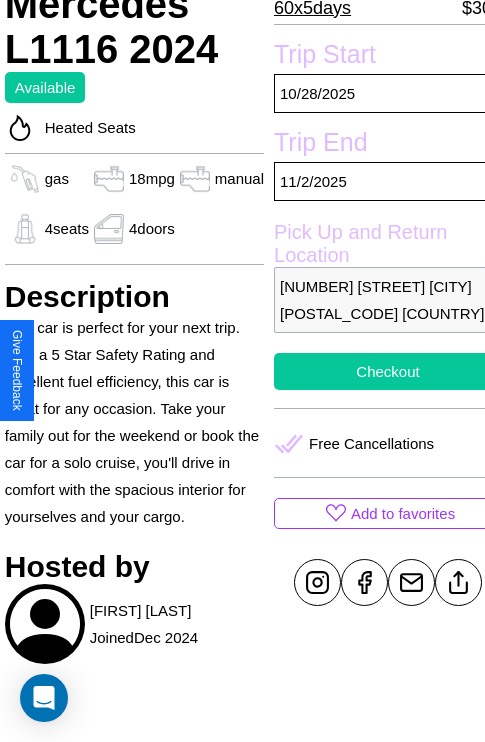 click on "Checkout" at bounding box center (388, 371) 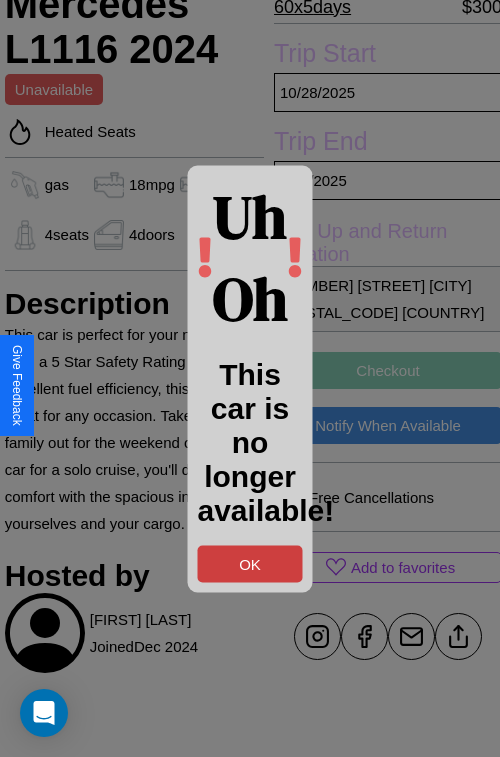 click on "OK" at bounding box center [250, 563] 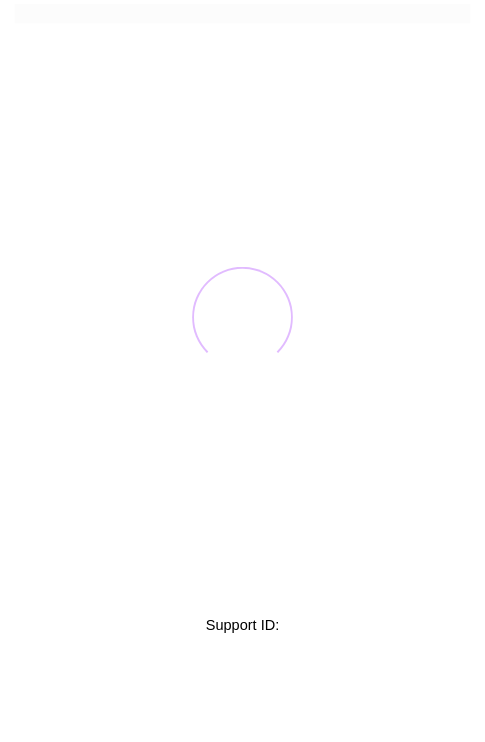 scroll, scrollTop: 0, scrollLeft: 0, axis: both 